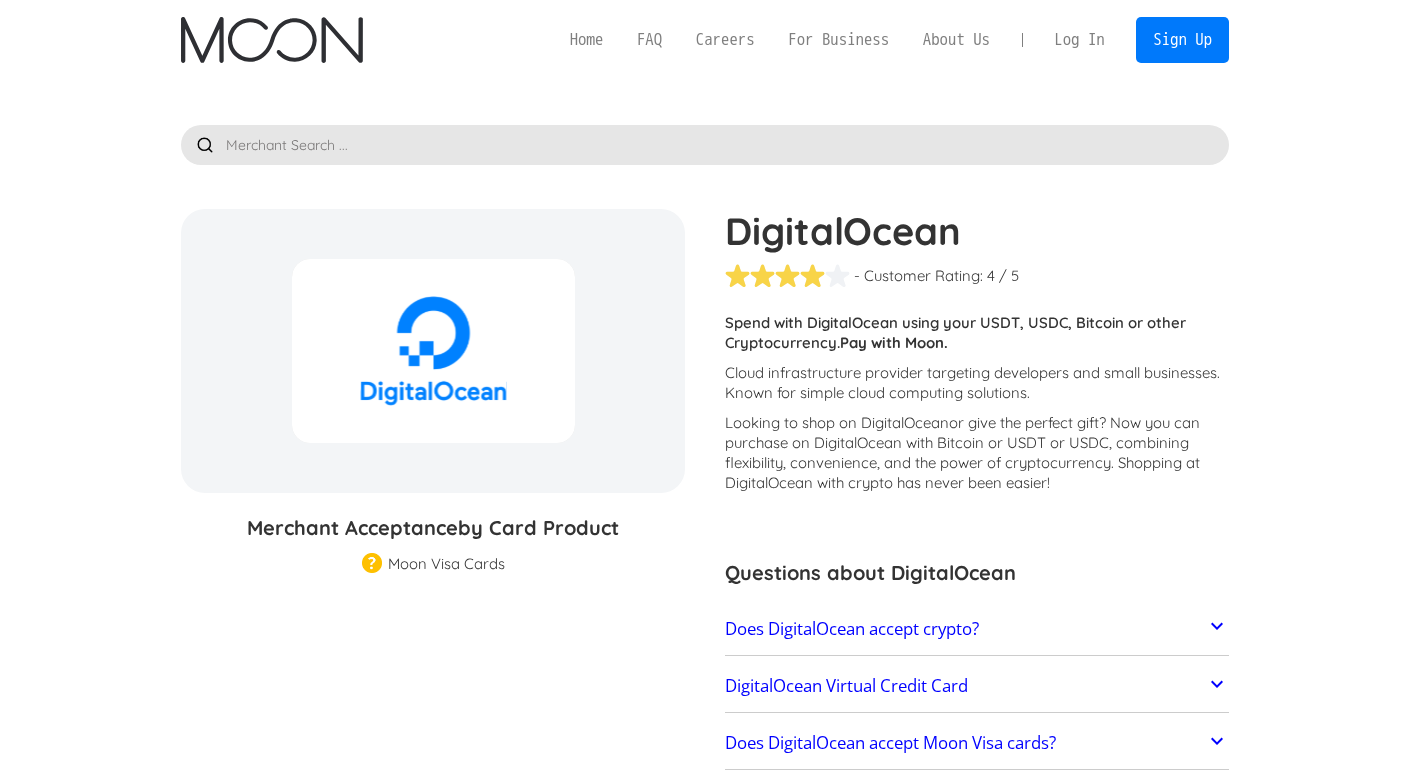 scroll, scrollTop: 263, scrollLeft: 0, axis: vertical 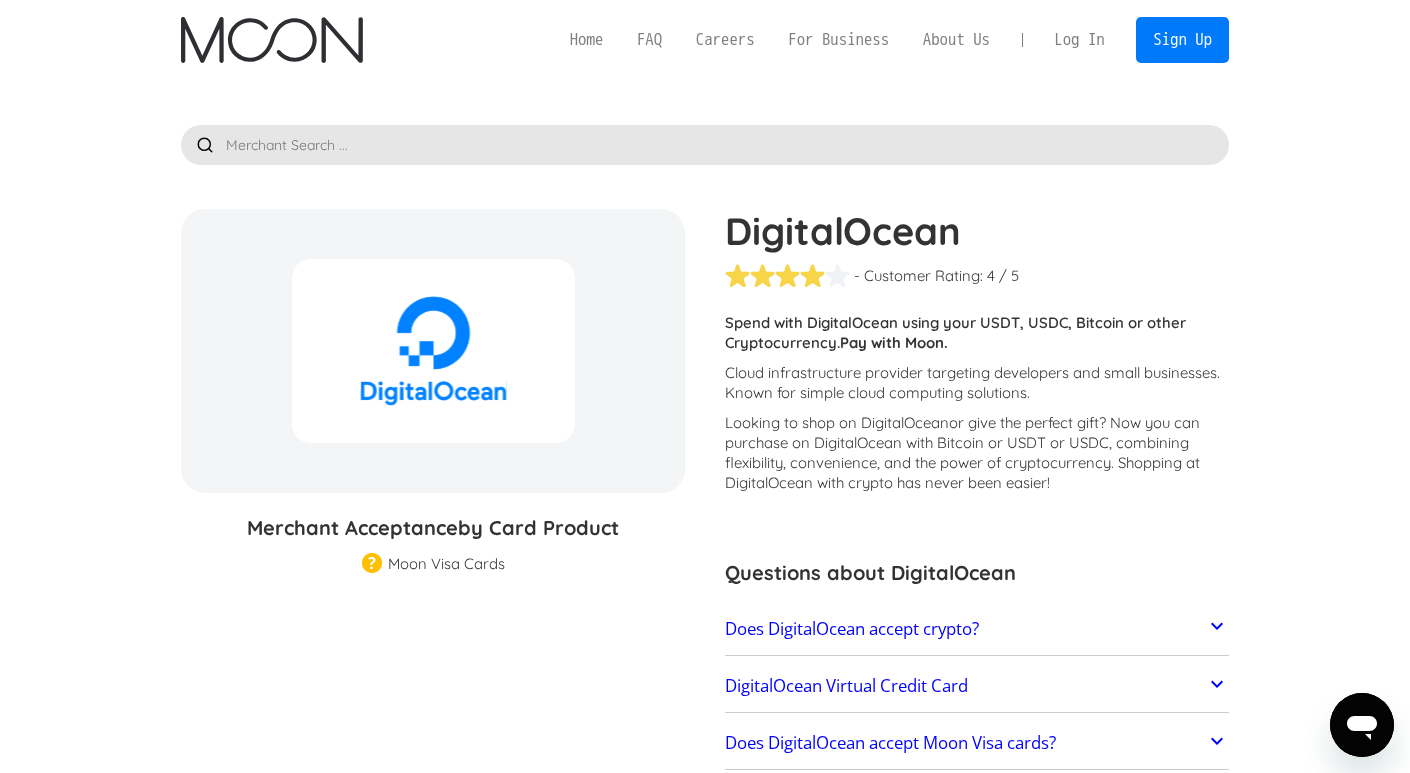 click on "Moon Visa Cards" at bounding box center [446, 564] 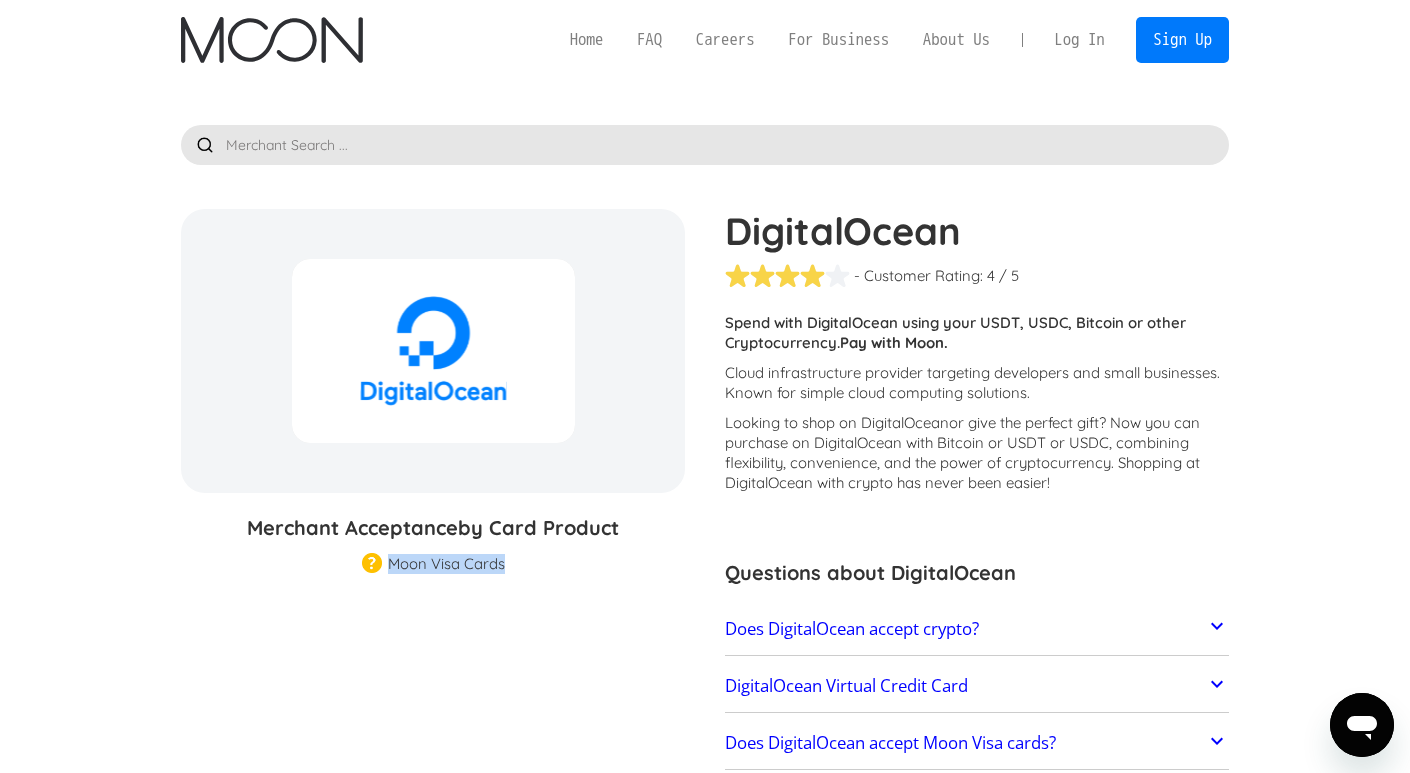 drag, startPoint x: 408, startPoint y: 563, endPoint x: 542, endPoint y: 563, distance: 134 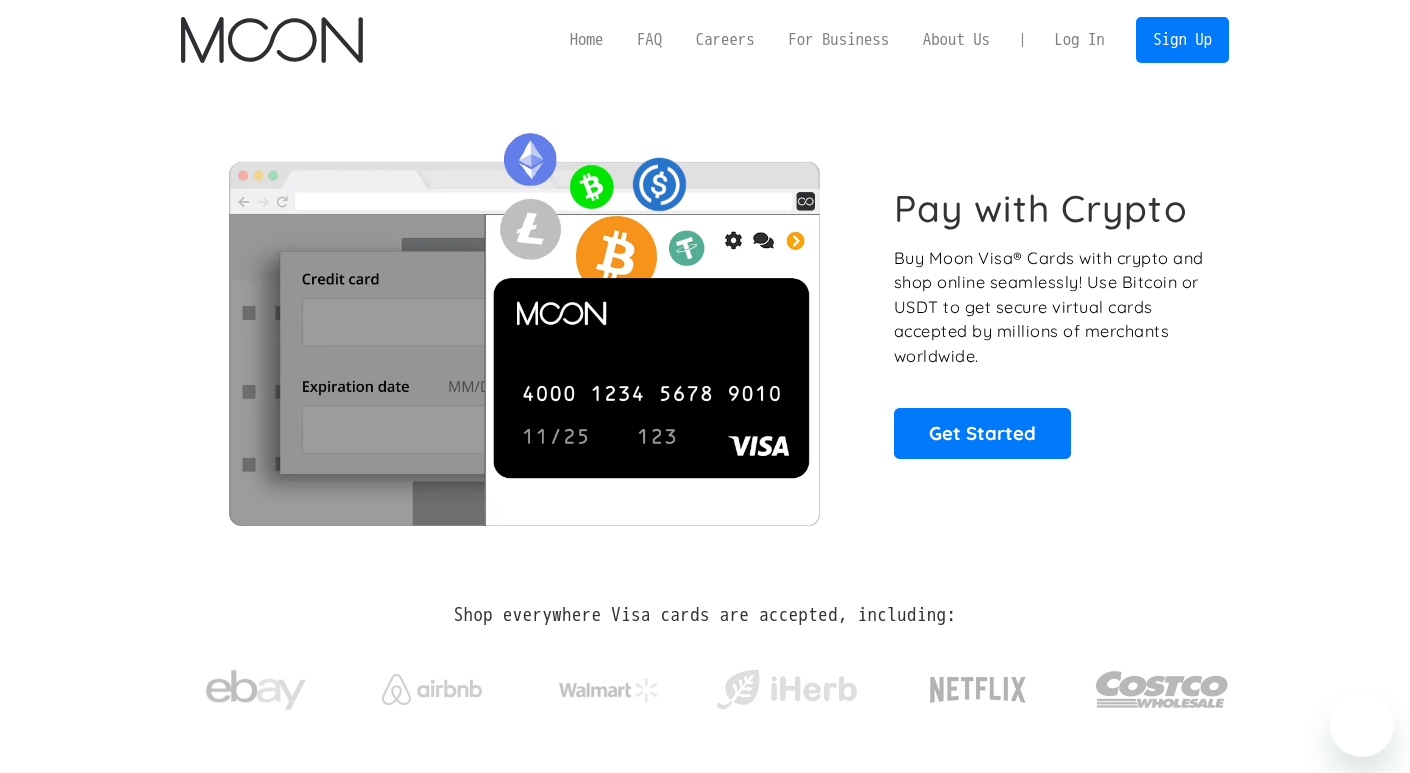 scroll, scrollTop: 0, scrollLeft: 0, axis: both 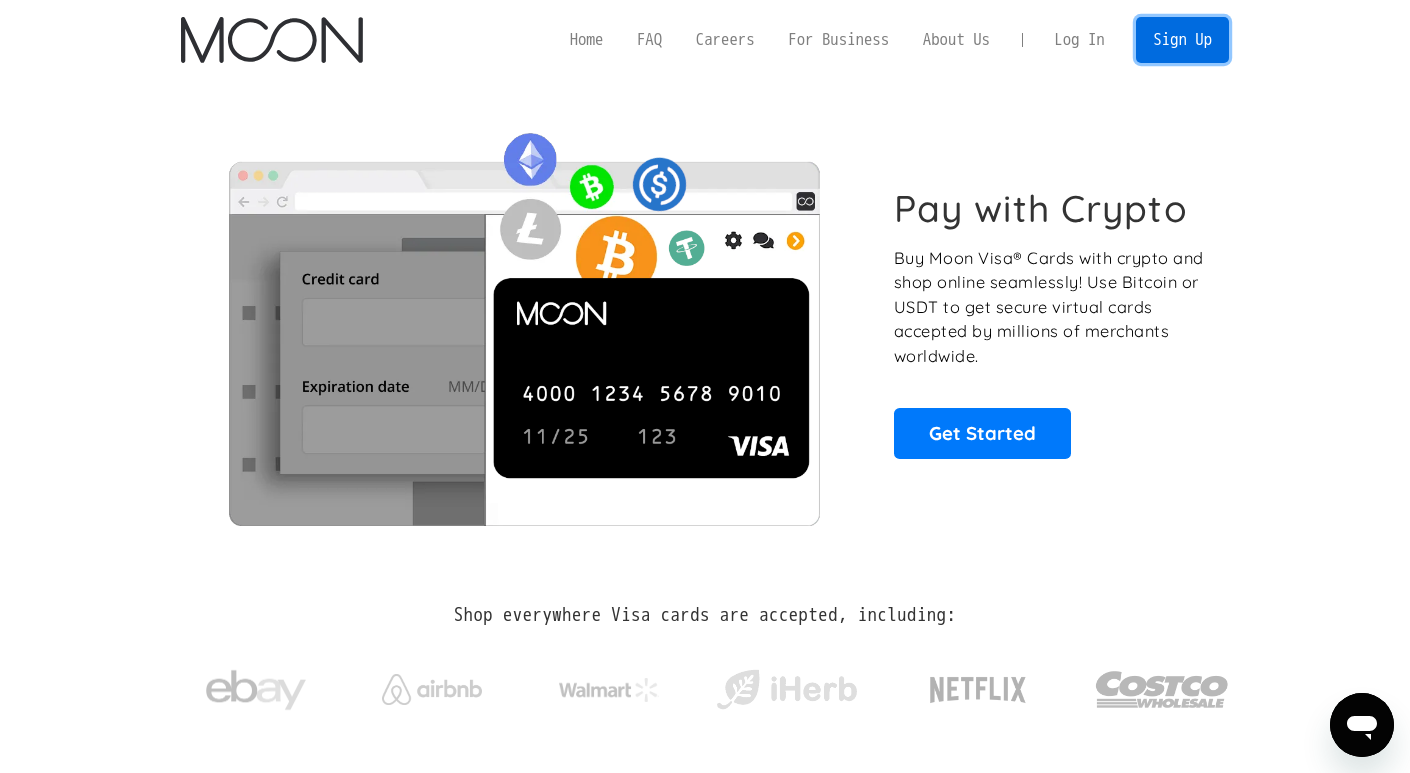 click on "Sign Up" at bounding box center (1182, 39) 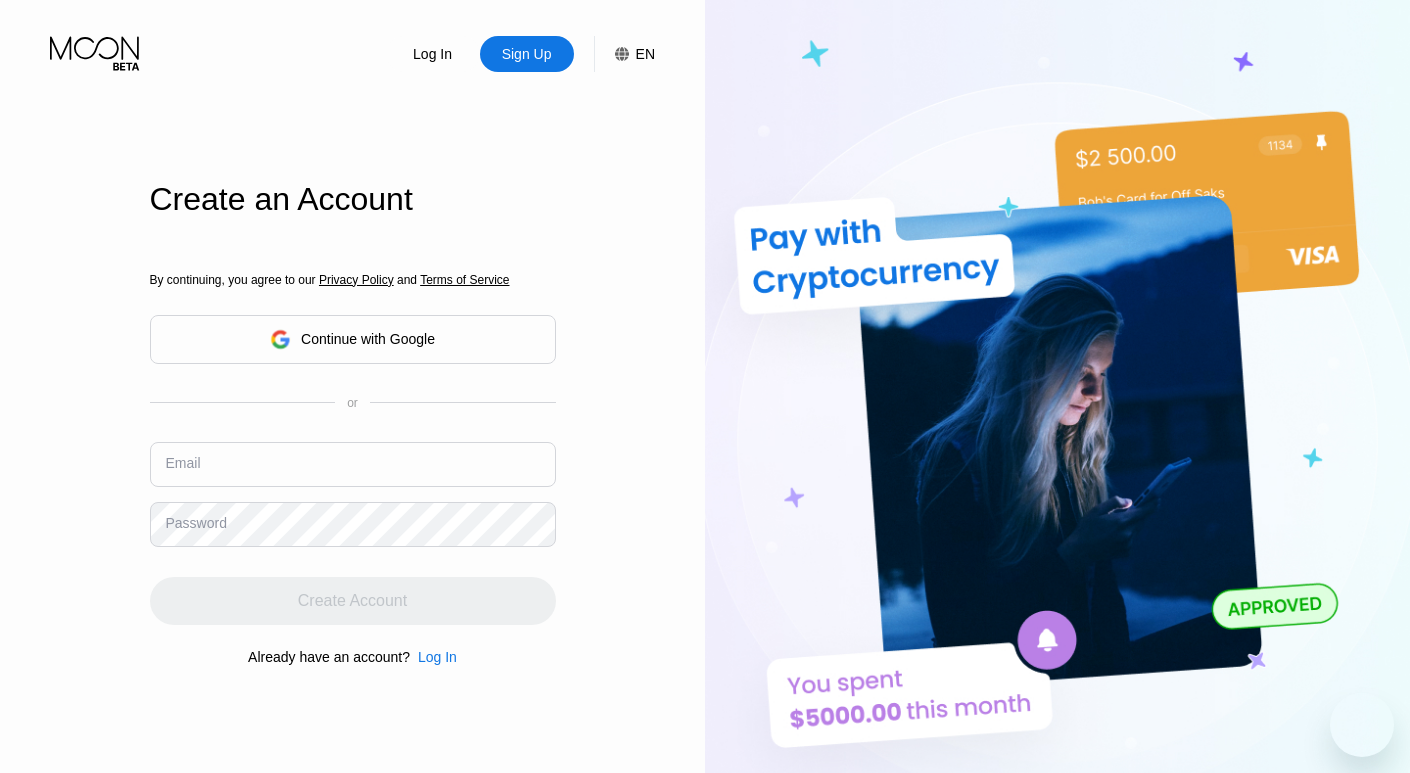 scroll, scrollTop: 0, scrollLeft: 0, axis: both 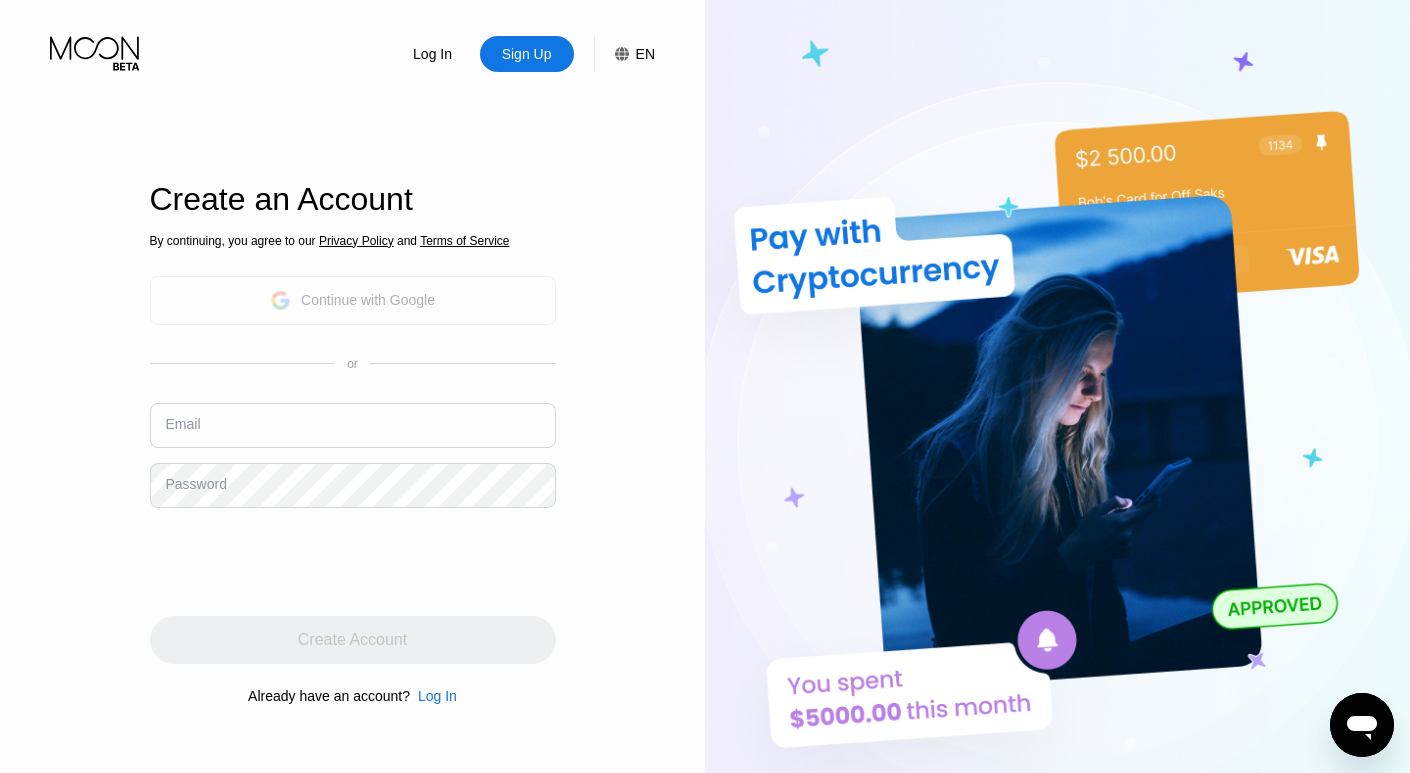 click on "Continue with Google" at bounding box center [368, 300] 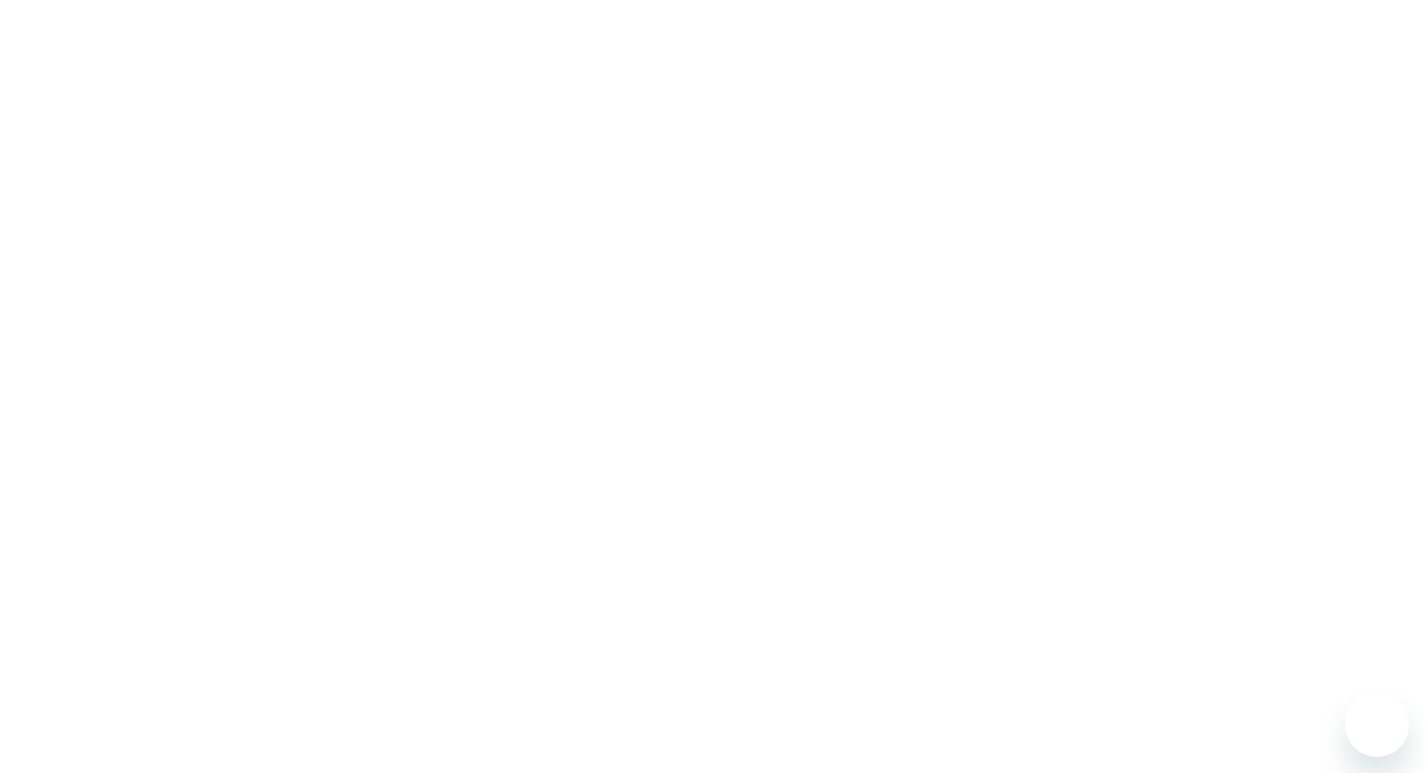 scroll, scrollTop: 0, scrollLeft: 0, axis: both 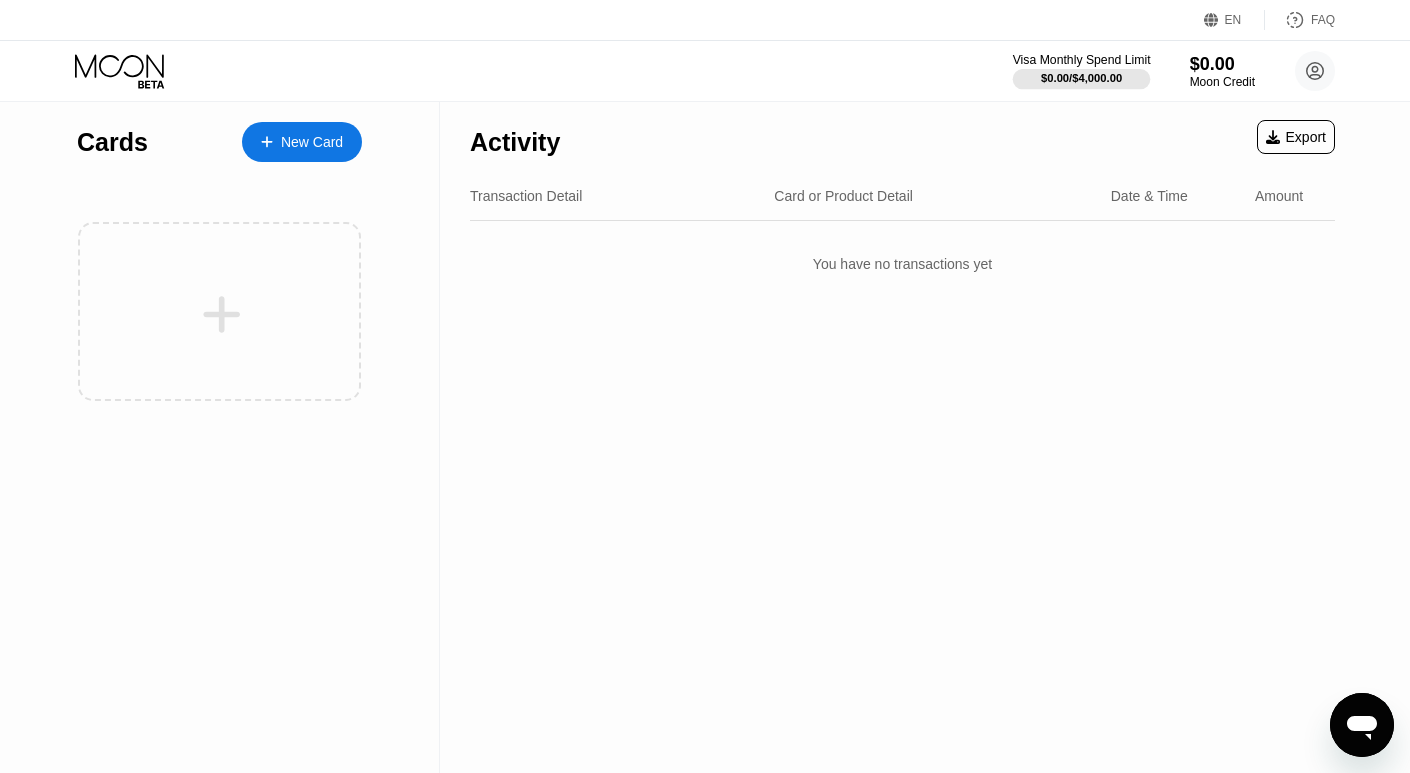 click at bounding box center [1082, 79] 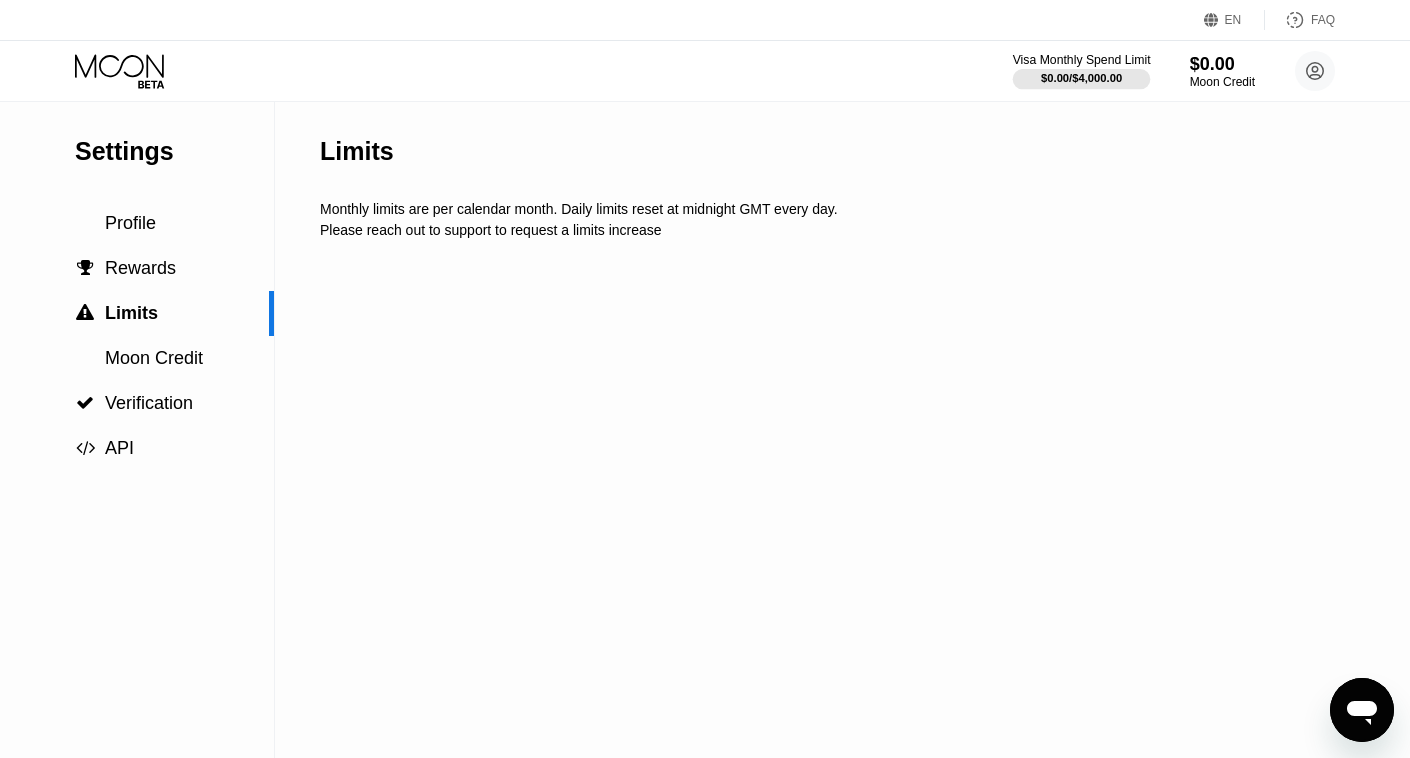 click at bounding box center (1082, 79) 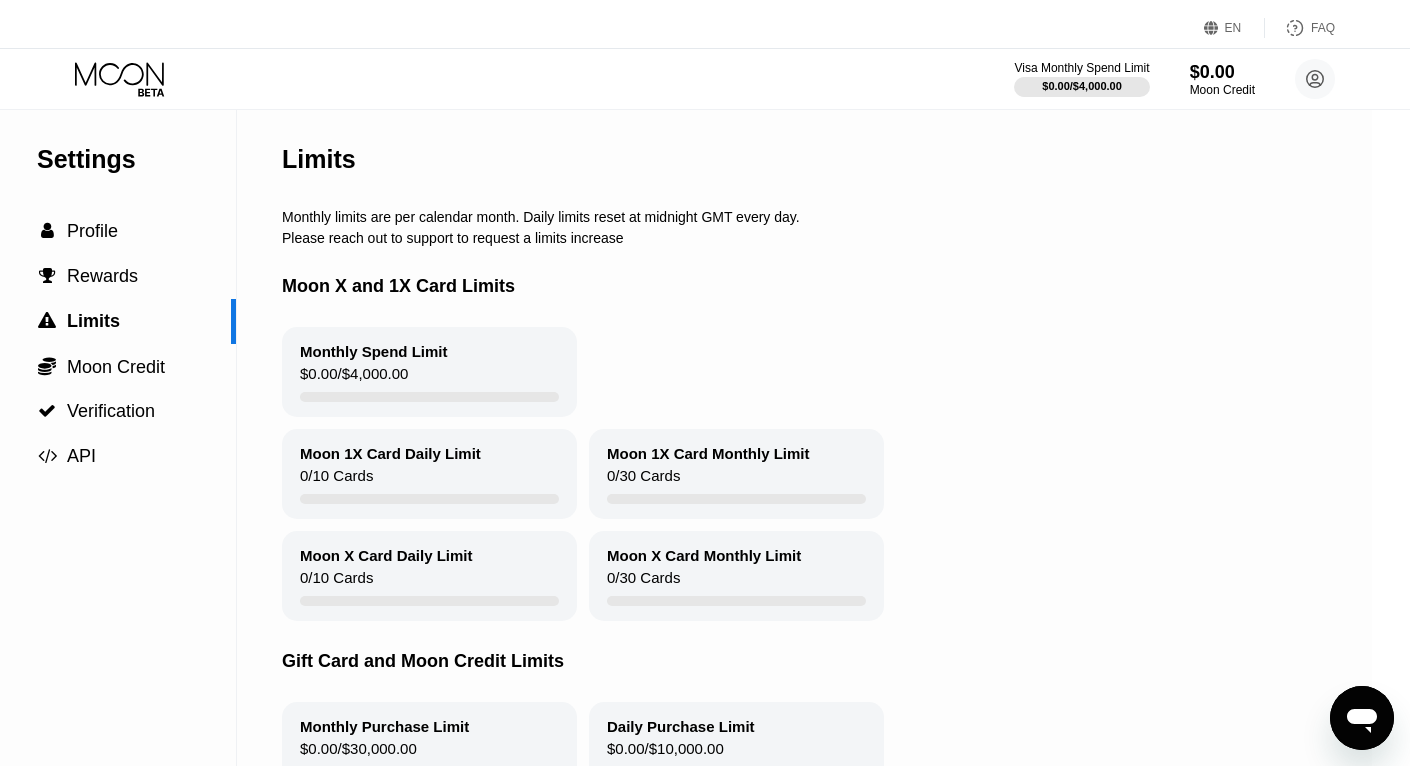 scroll, scrollTop: 0, scrollLeft: 0, axis: both 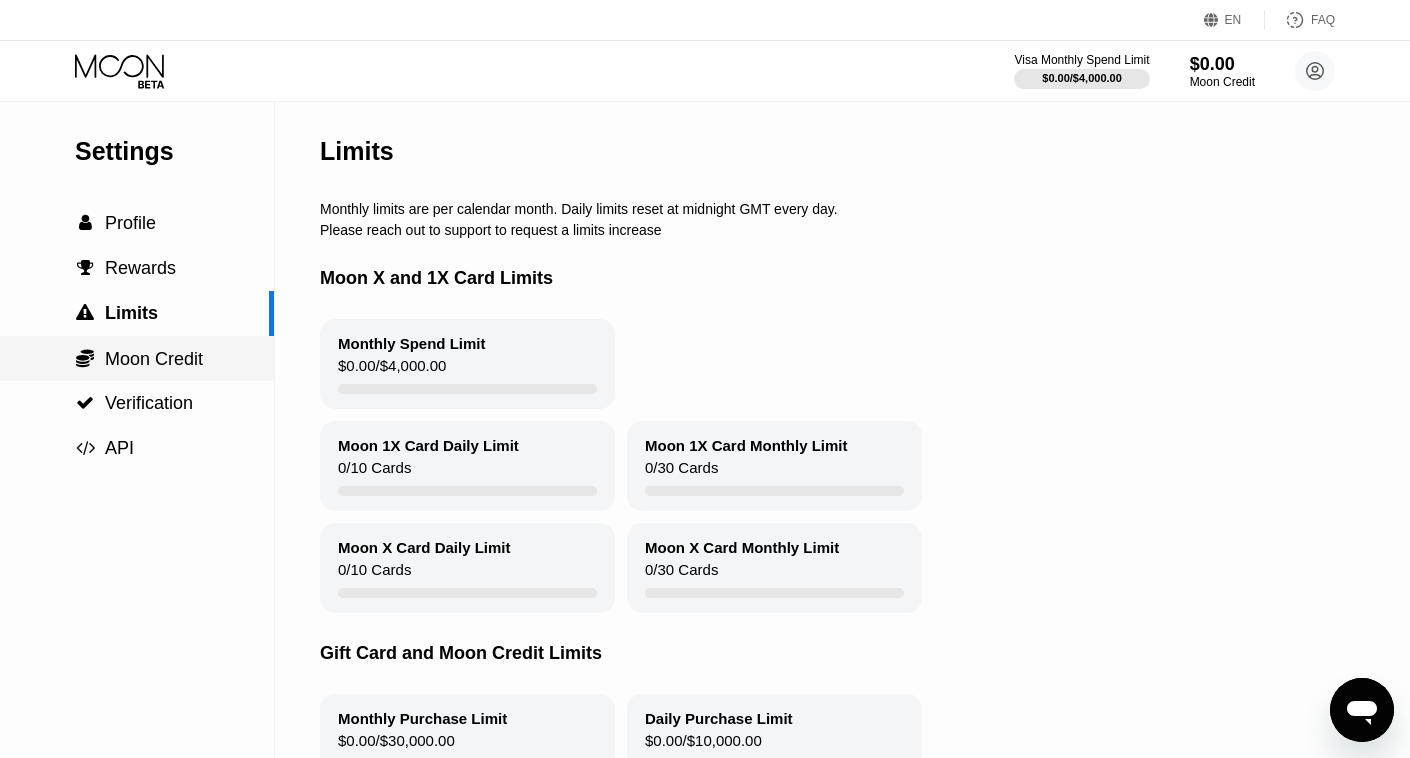 click on "Moon Credit" at bounding box center [154, 359] 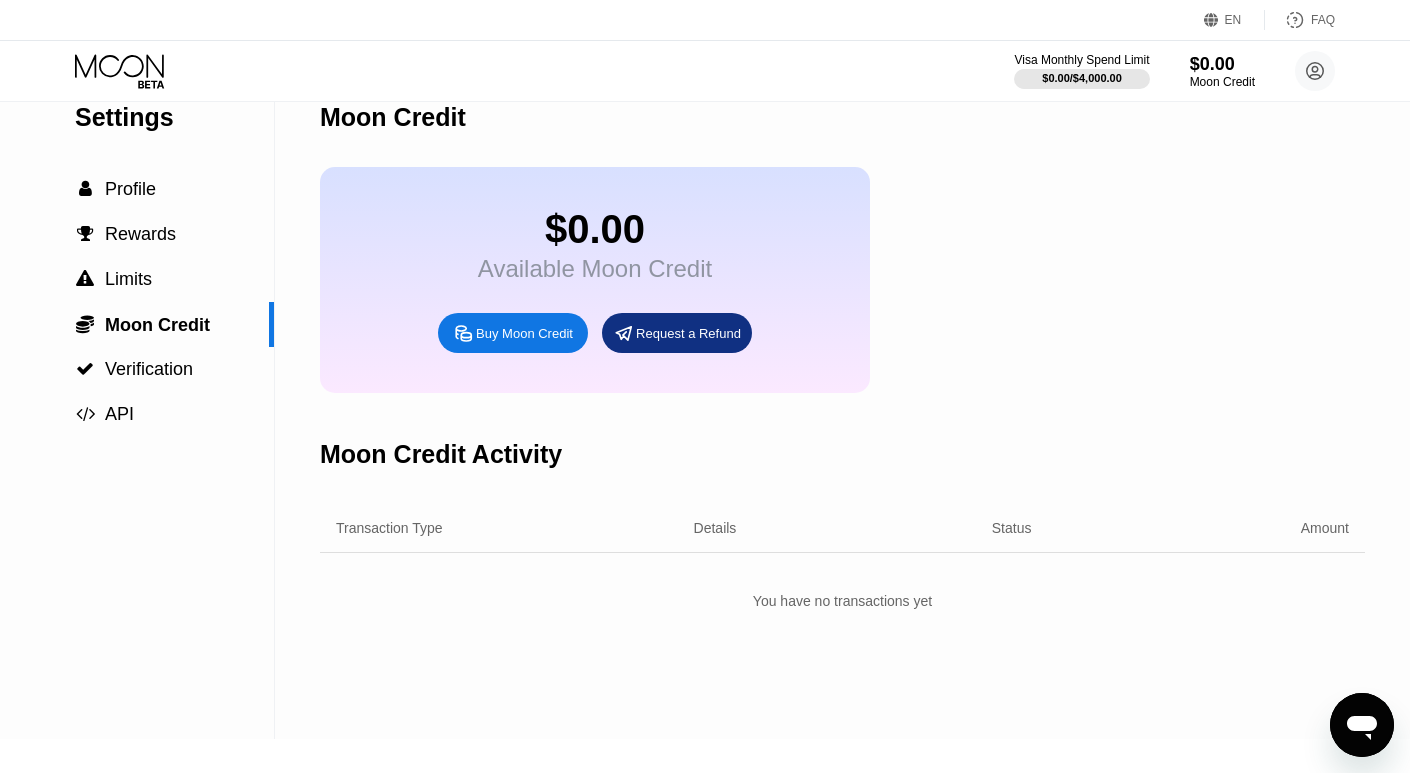 scroll, scrollTop: 12, scrollLeft: 0, axis: vertical 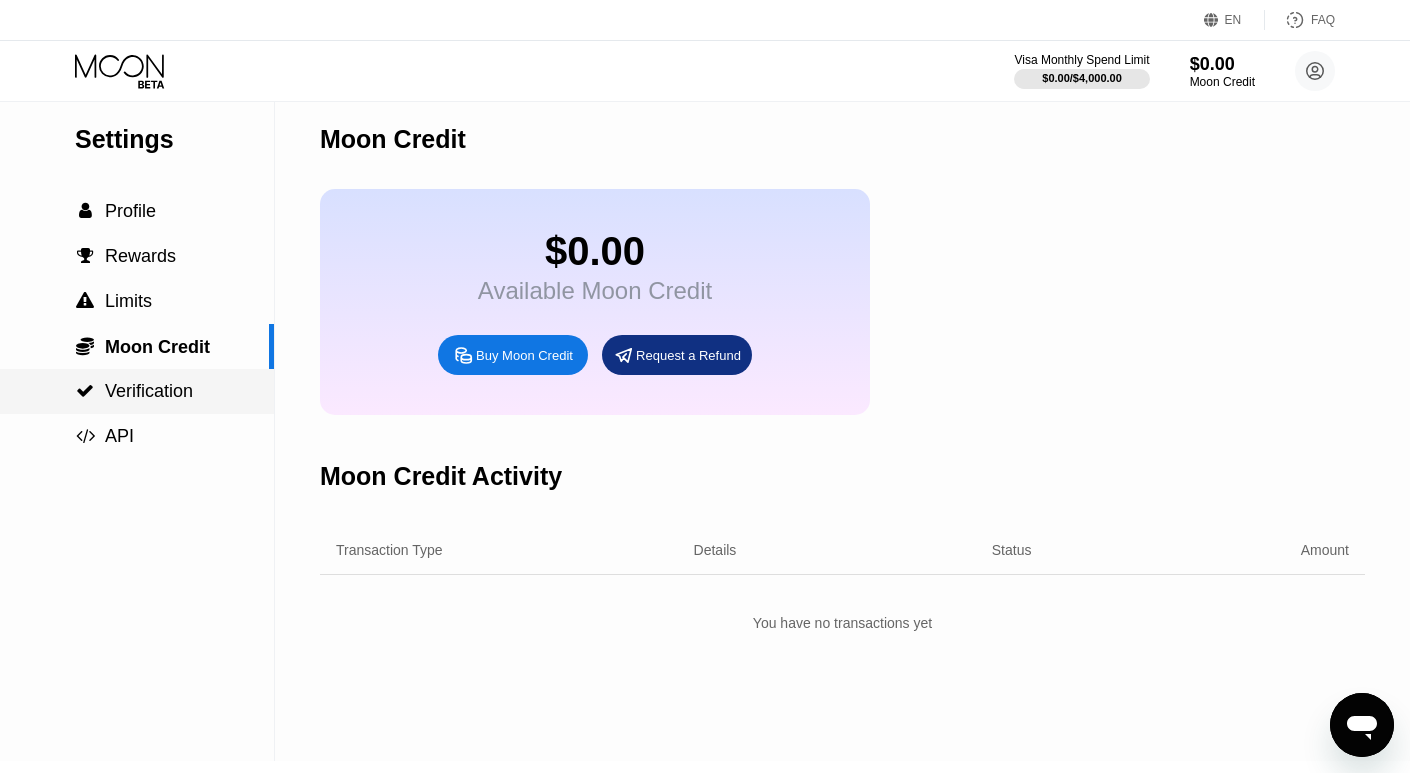 click on "Verification" at bounding box center (149, 391) 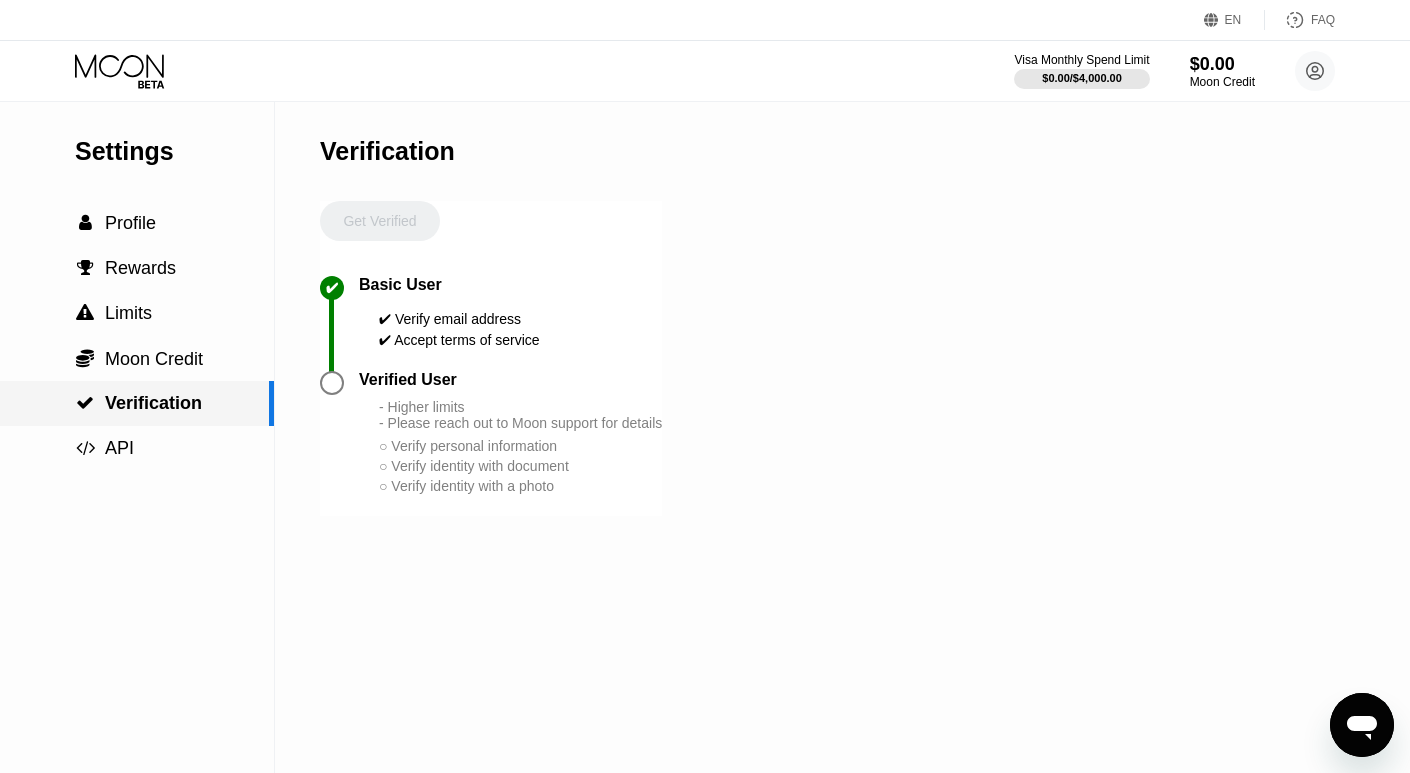 scroll, scrollTop: 0, scrollLeft: 0, axis: both 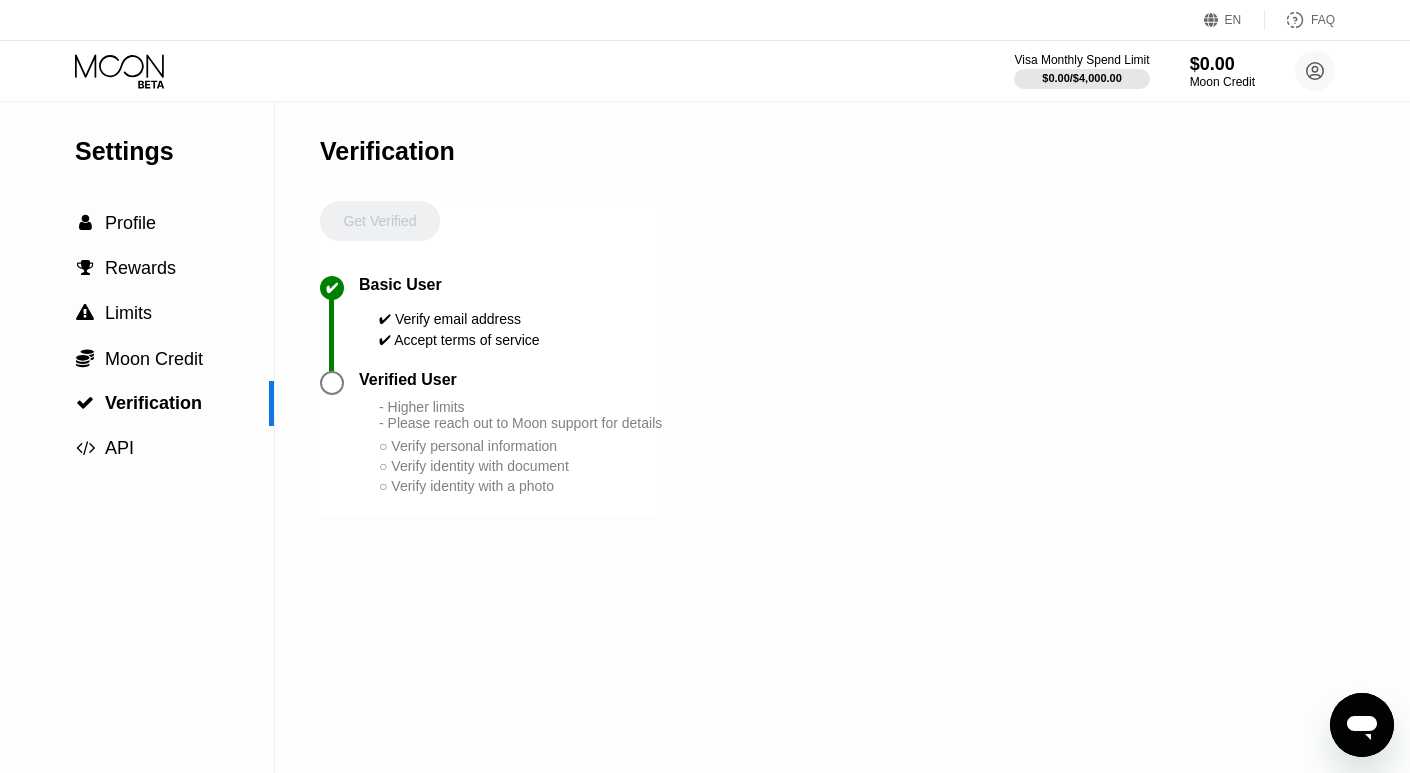 click on "- Higher limits
- Please reach out to Moon support for details" at bounding box center [520, 415] 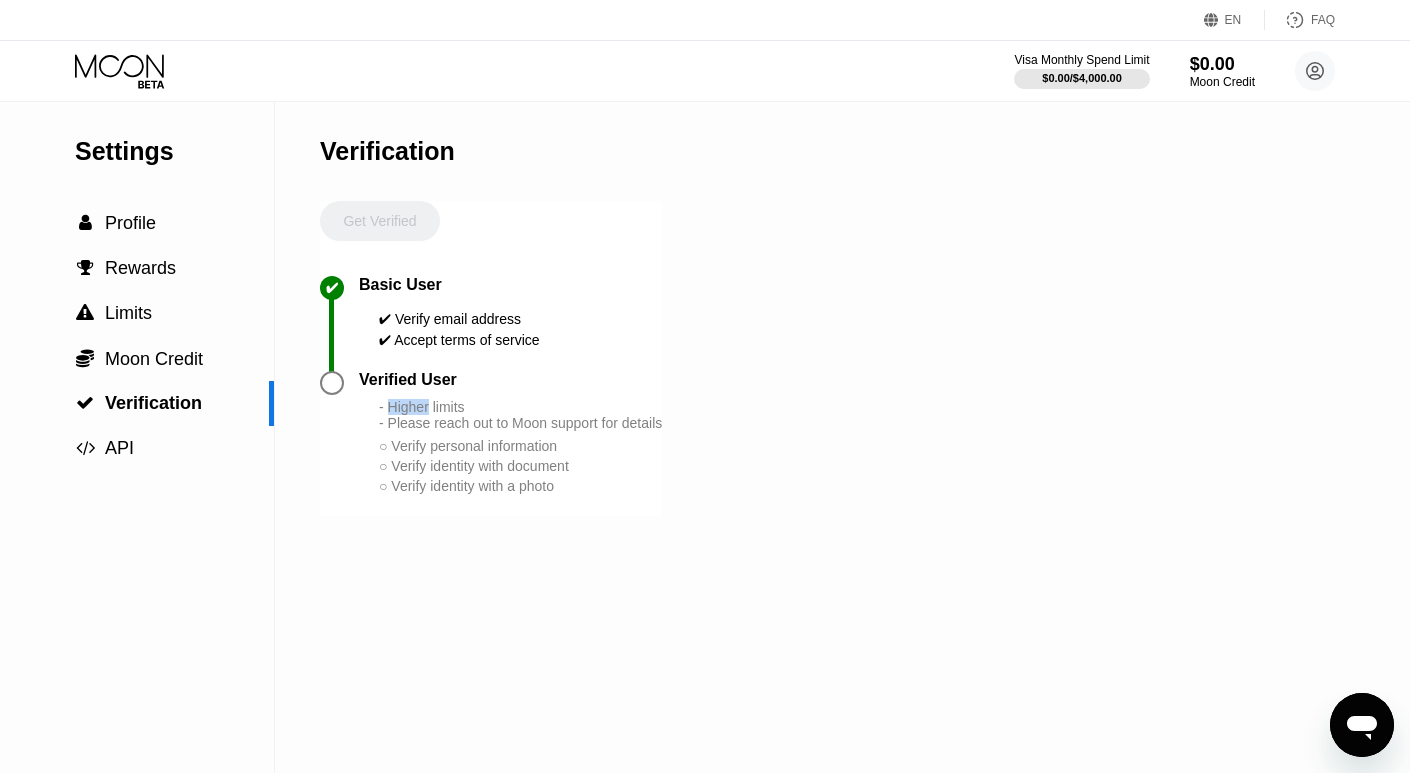 click on "- Higher limits
- Please reach out to Moon support for details" at bounding box center [520, 415] 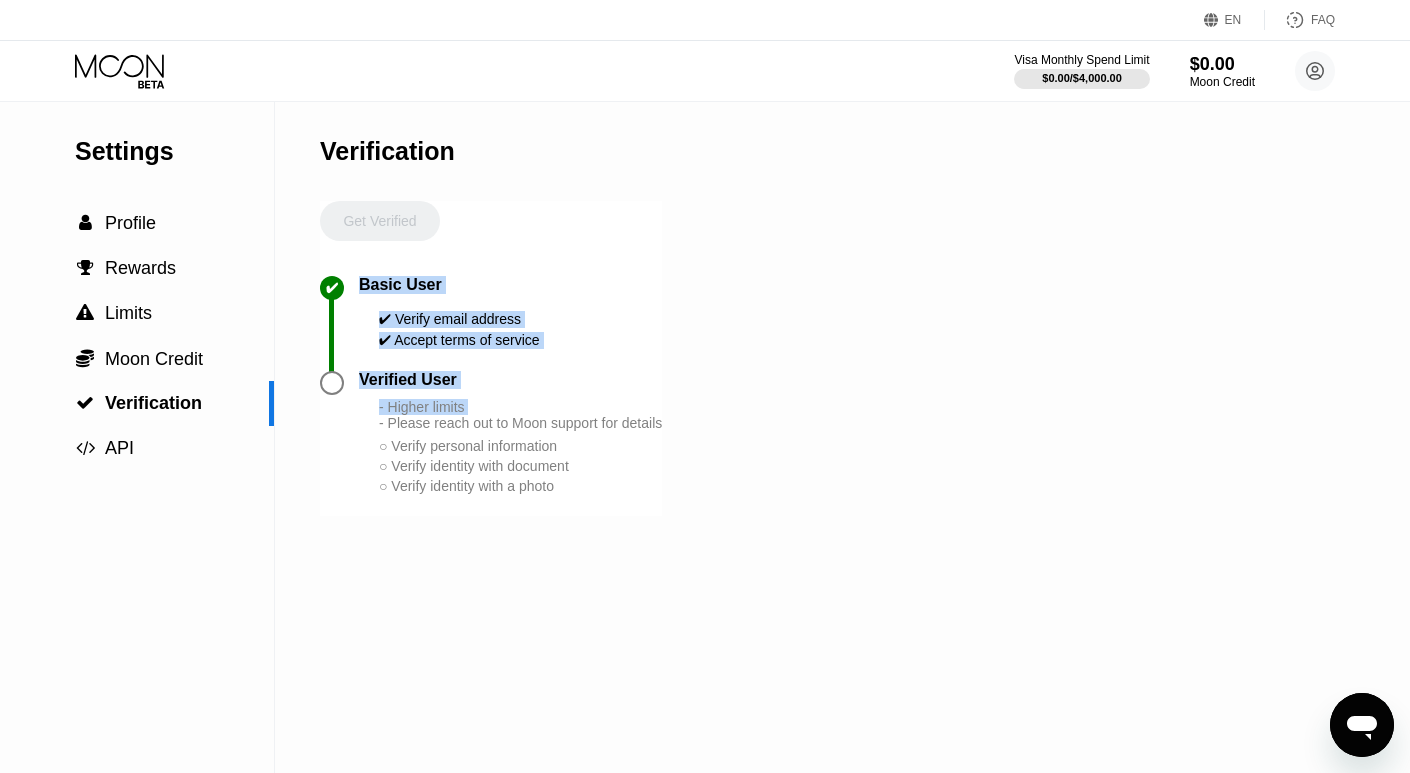 drag, startPoint x: 403, startPoint y: 412, endPoint x: 319, endPoint y: 370, distance: 93.914856 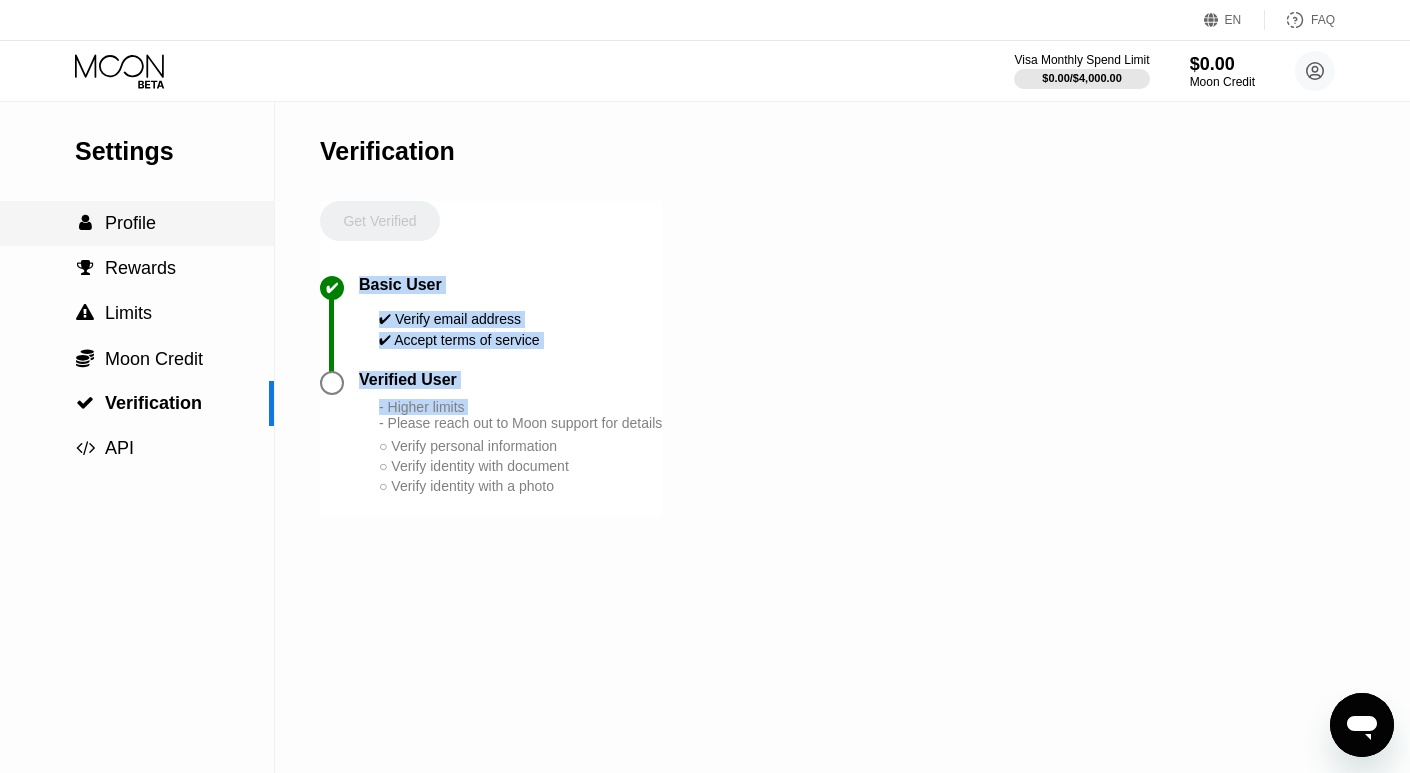 click on " Profile" at bounding box center (137, 223) 